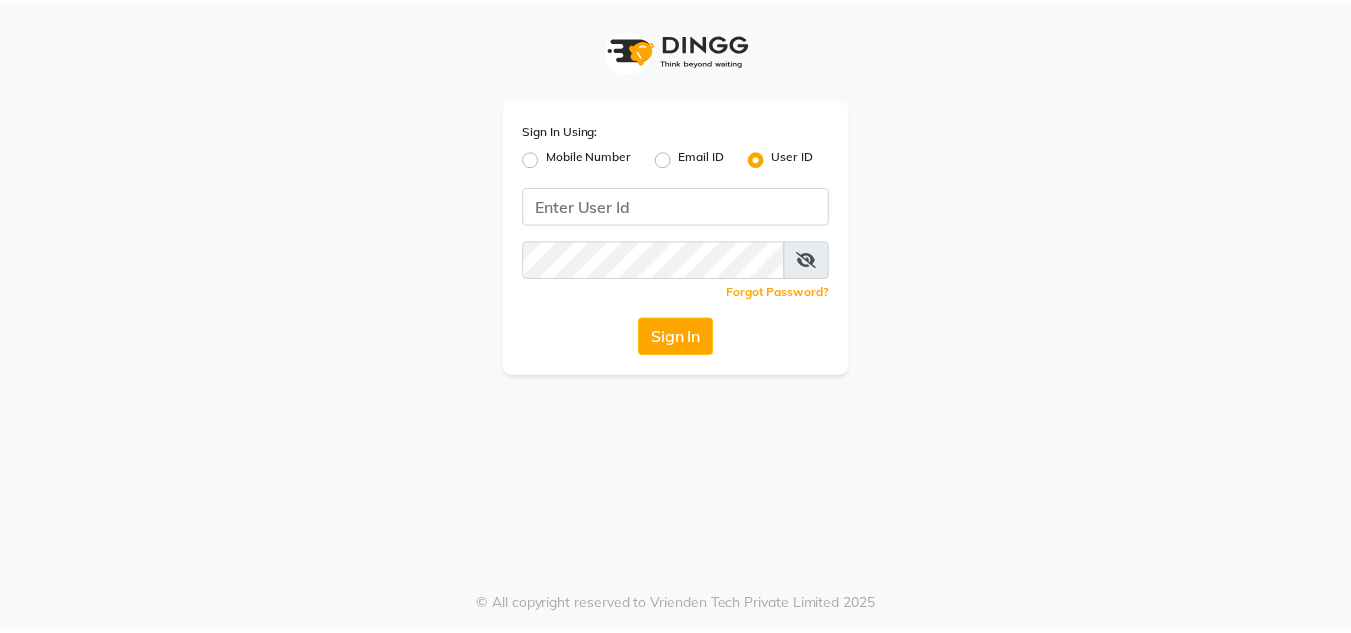 scroll, scrollTop: 0, scrollLeft: 0, axis: both 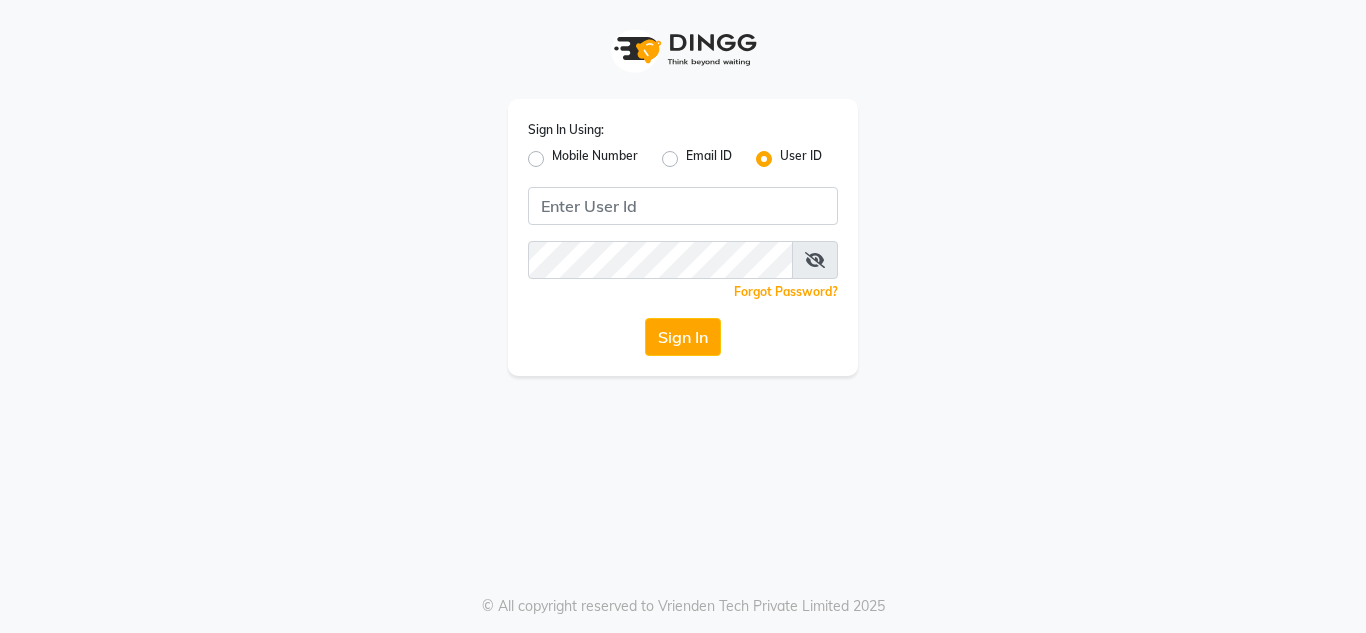 click on "Mobile Number" 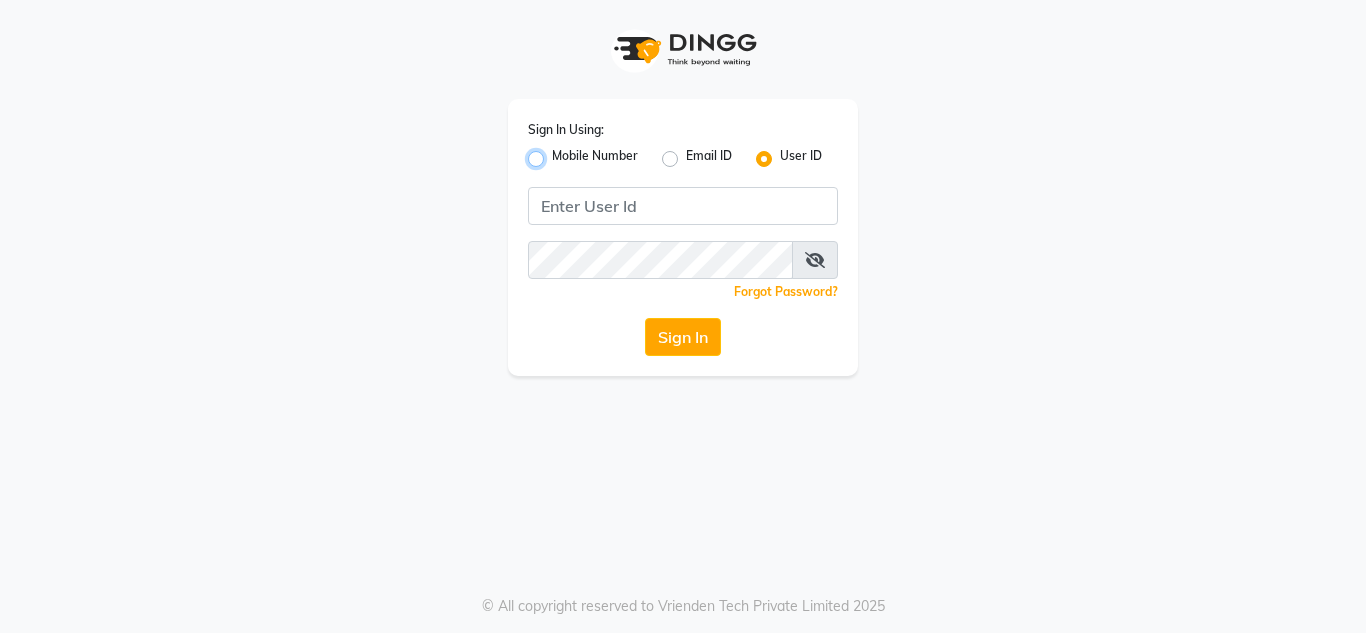 click on "Mobile Number" at bounding box center [558, 153] 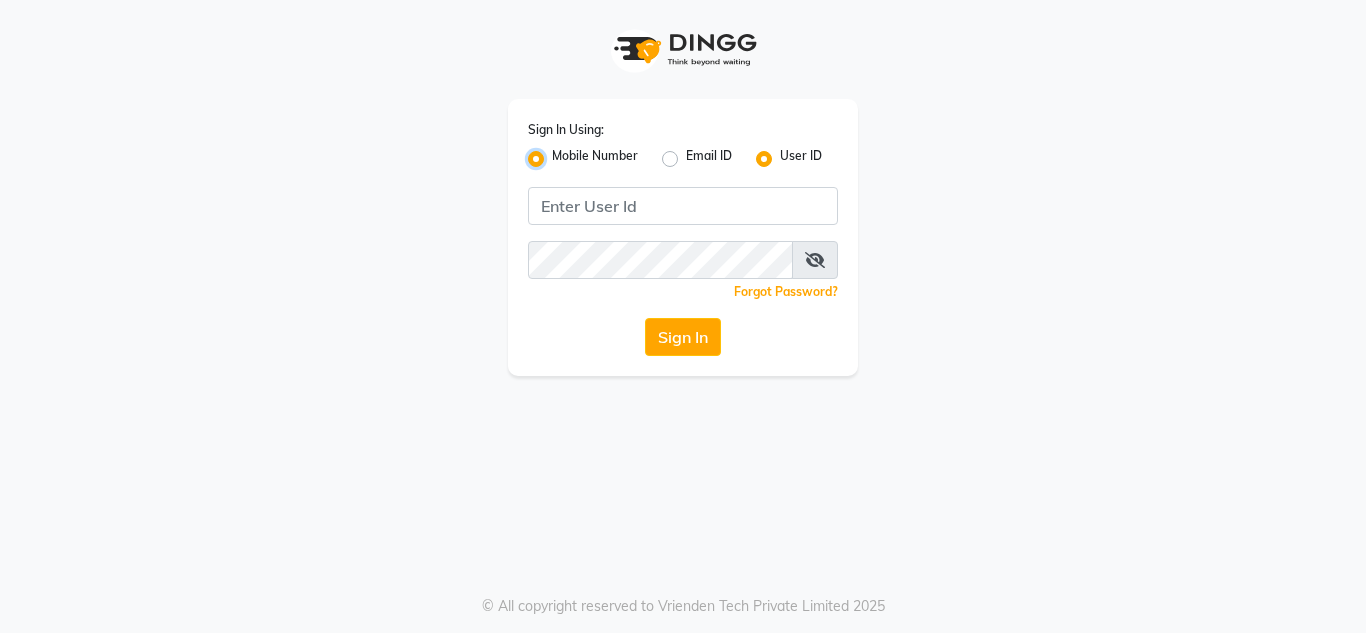 radio on "false" 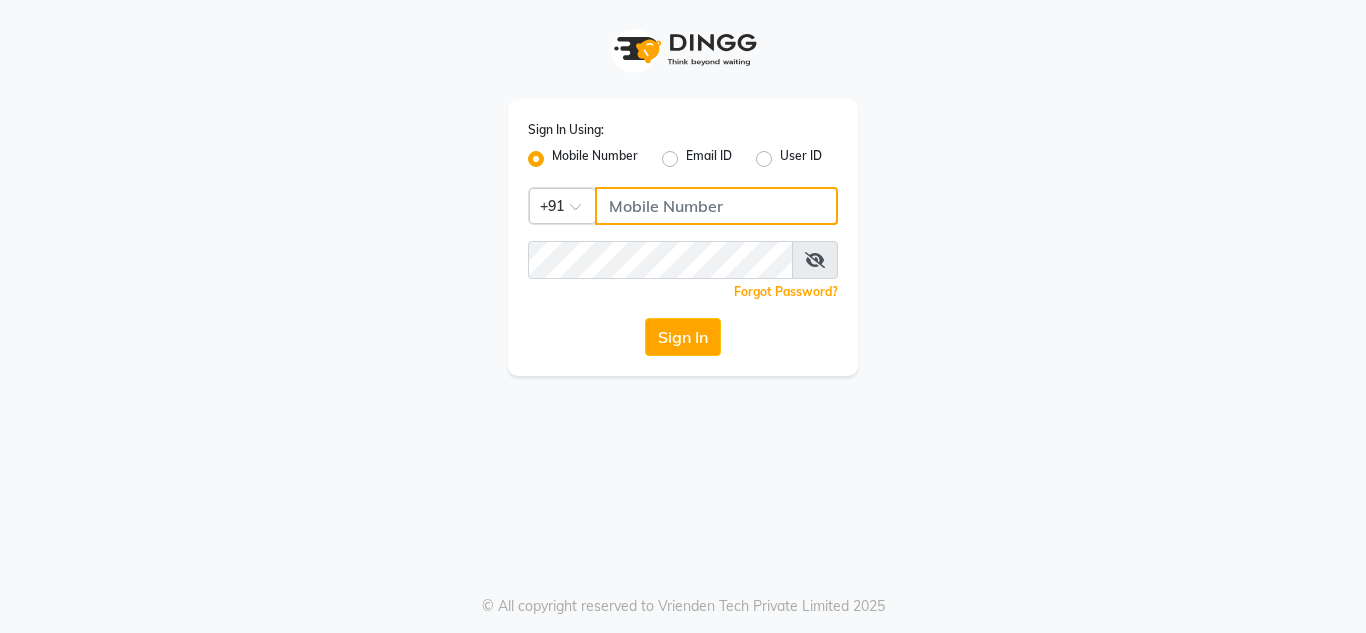 click 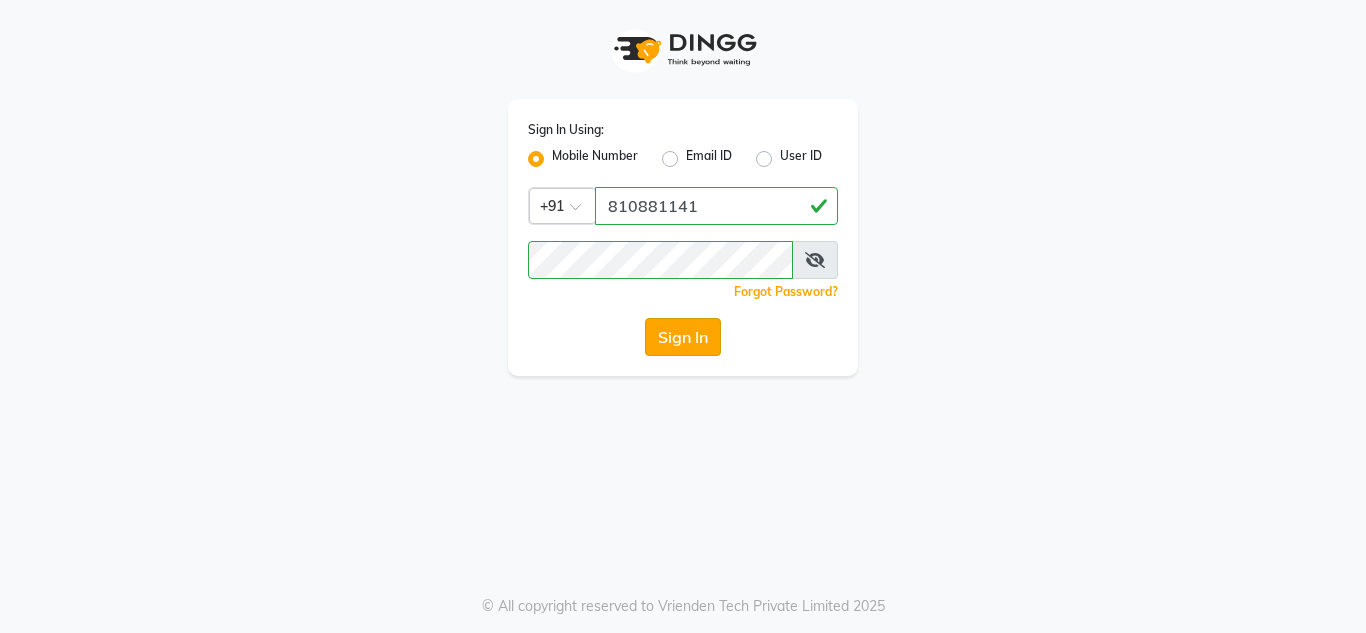 click on "Sign In" 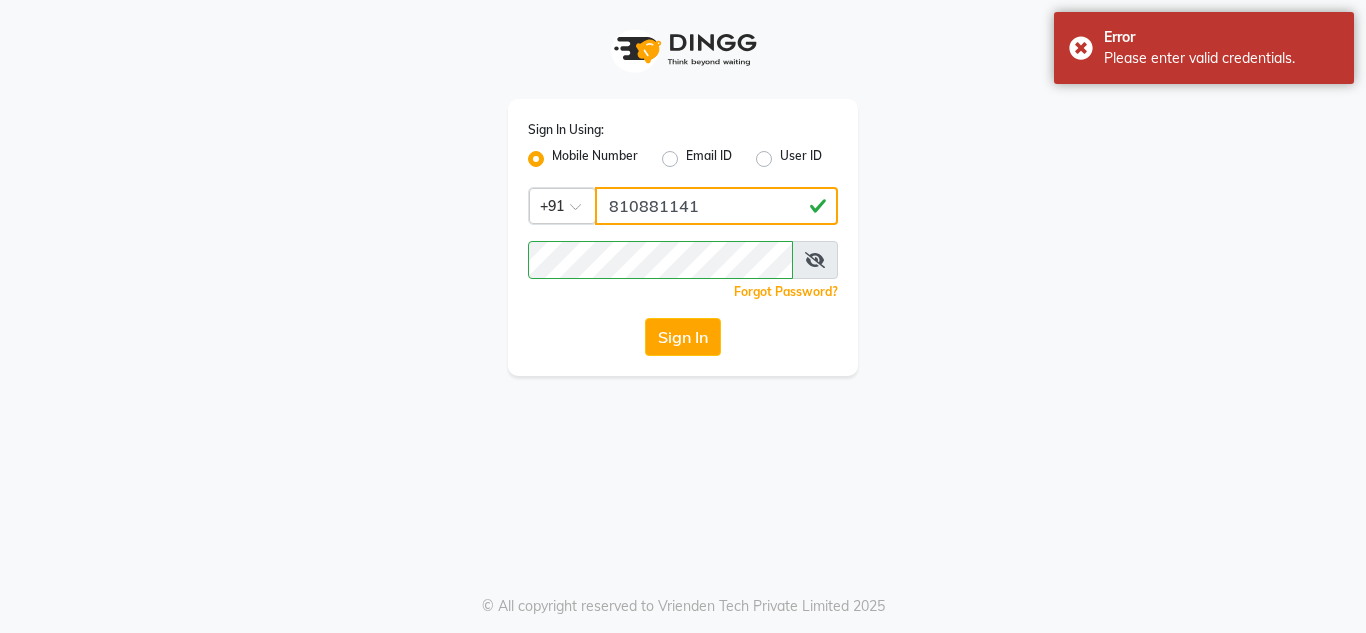 click on "810881141" 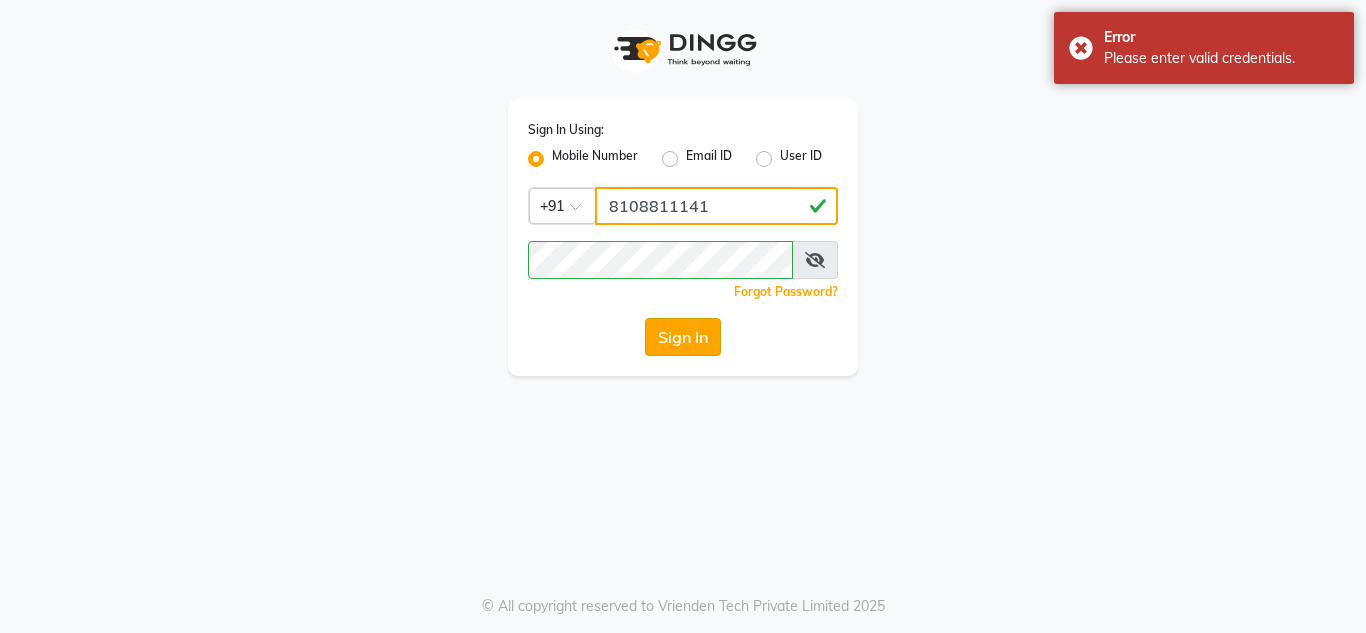 type on "8108811141" 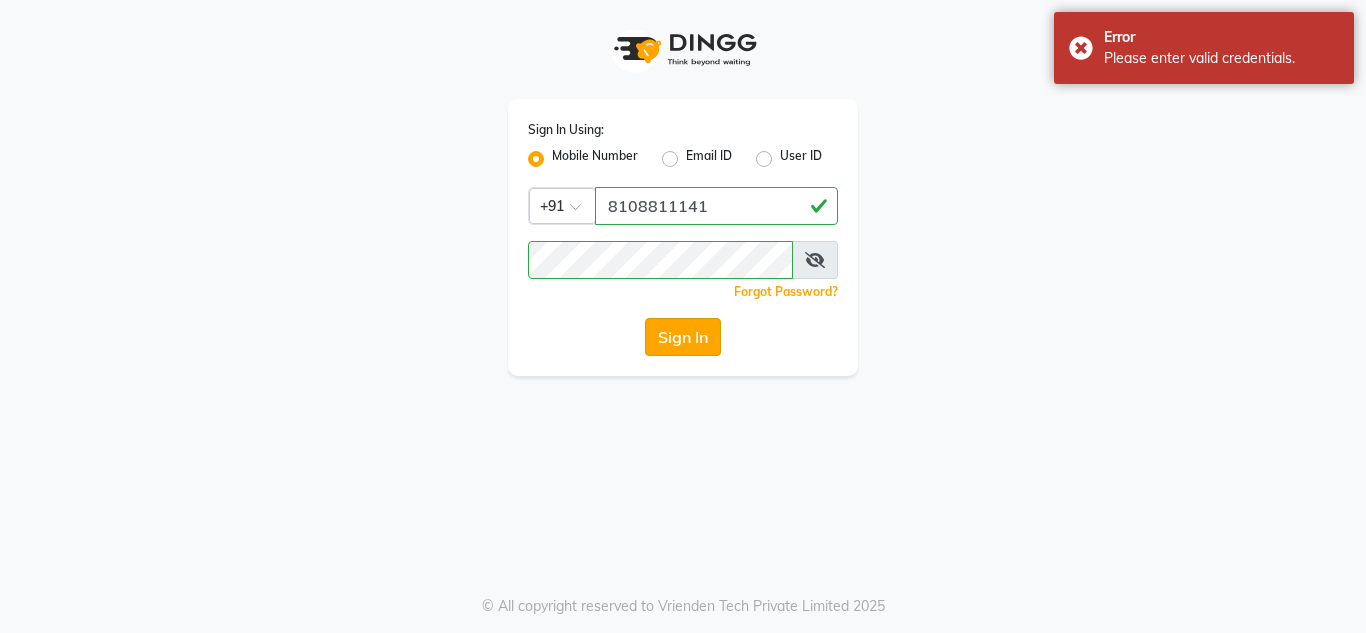 click on "Sign In" 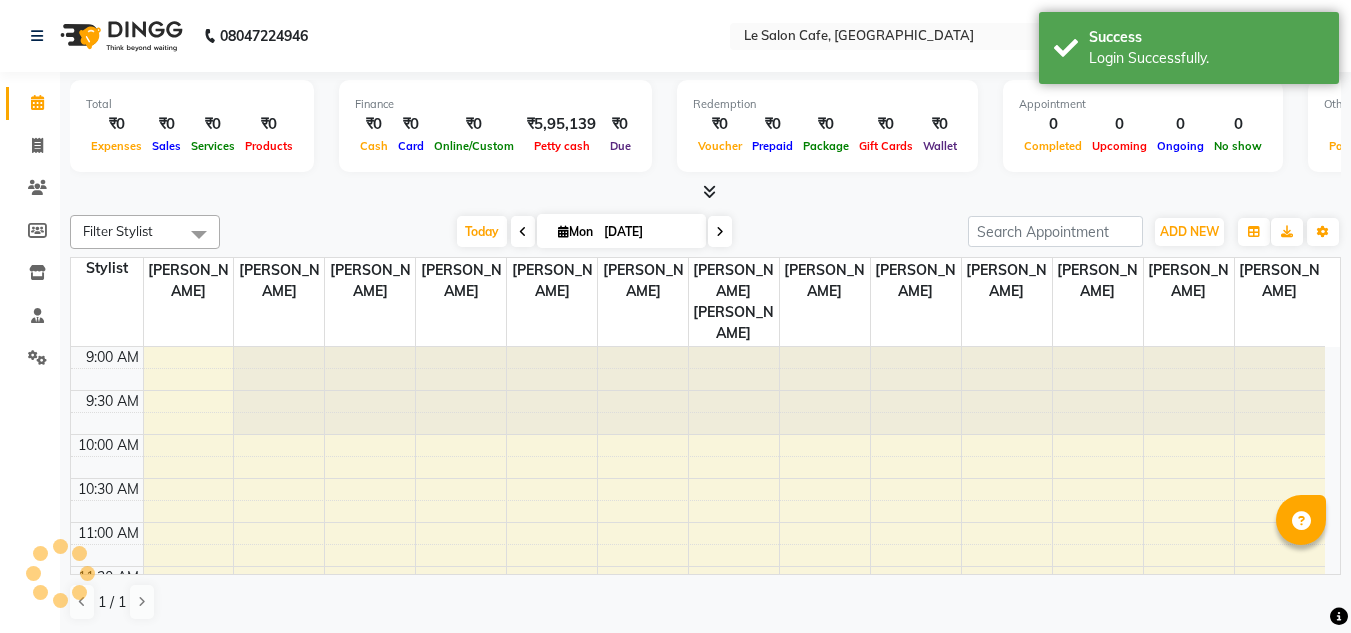 scroll, scrollTop: 0, scrollLeft: 0, axis: both 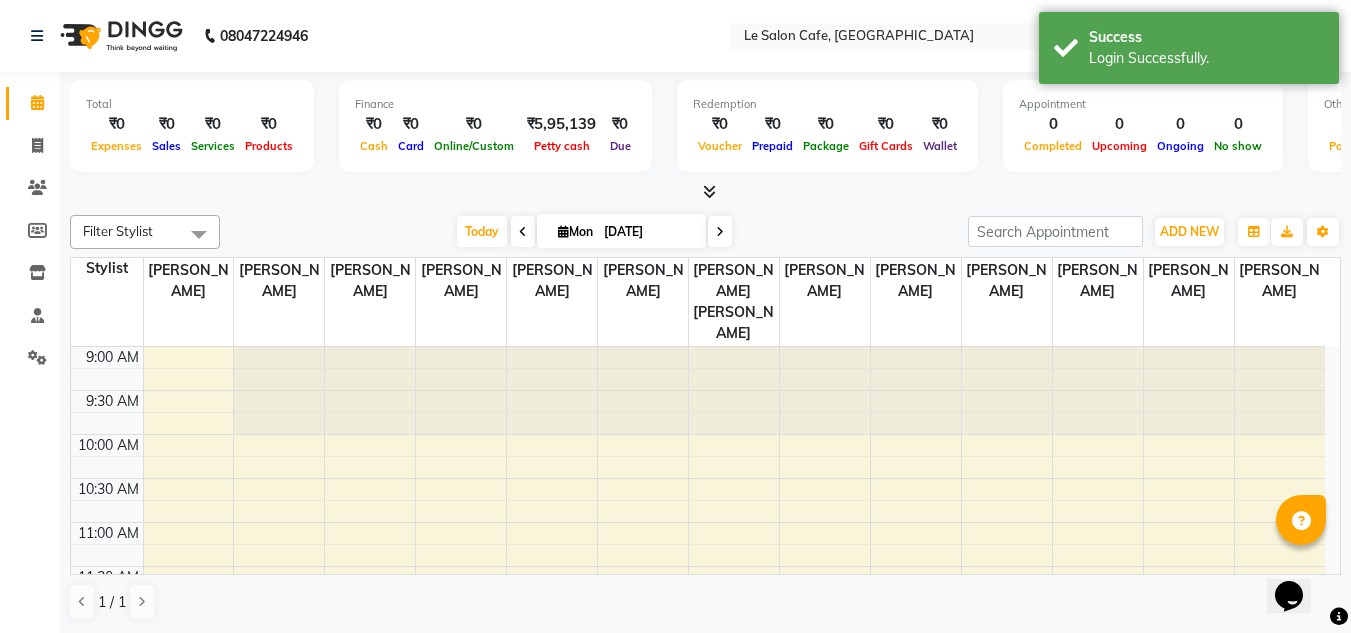 click on "Opens Chat This icon Opens the chat window." at bounding box center [1299, 561] 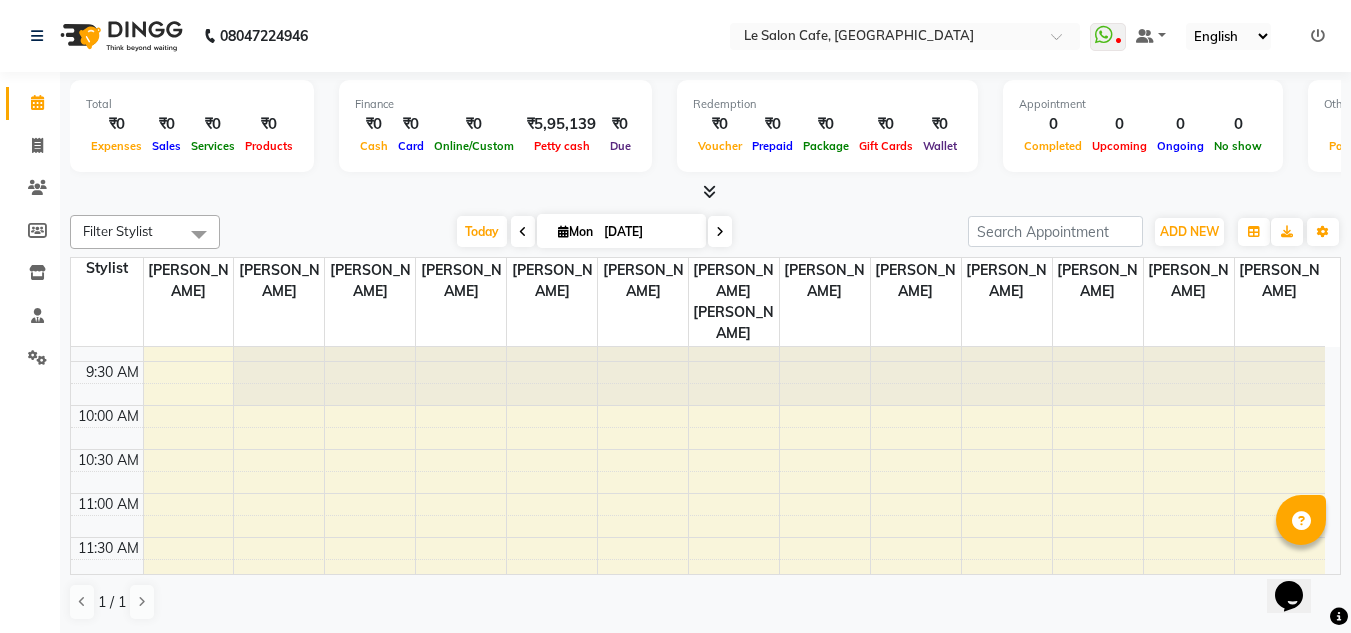 scroll, scrollTop: 40, scrollLeft: 0, axis: vertical 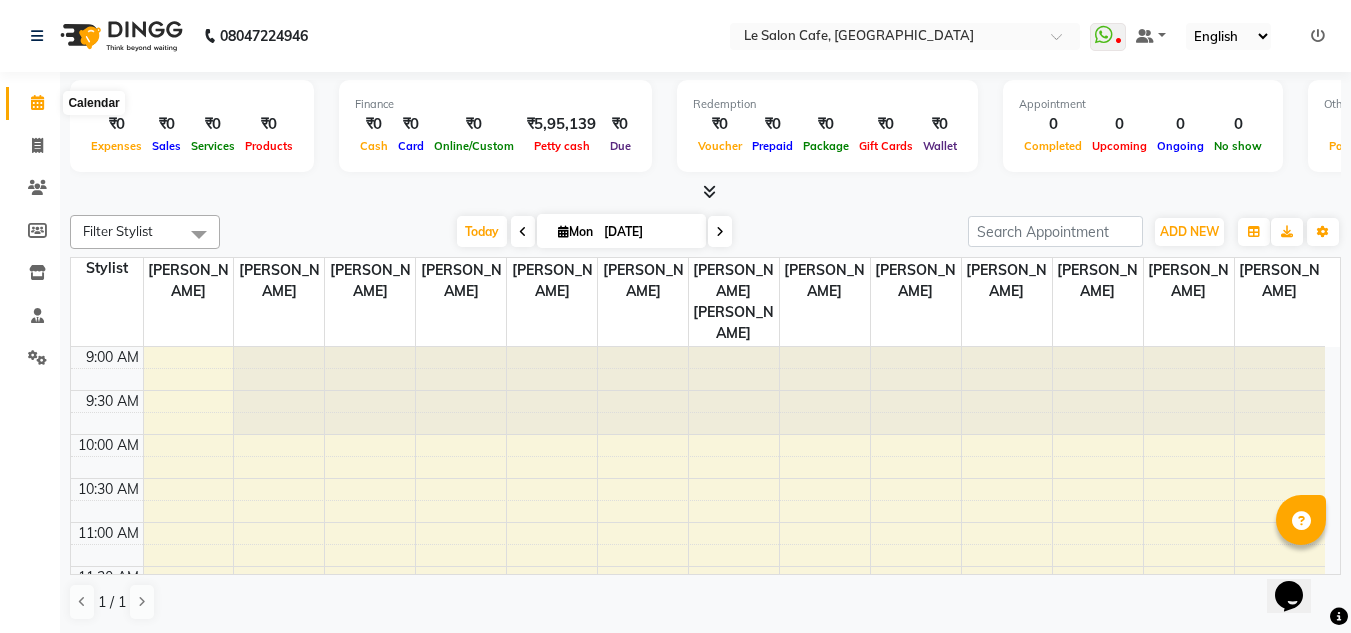 click 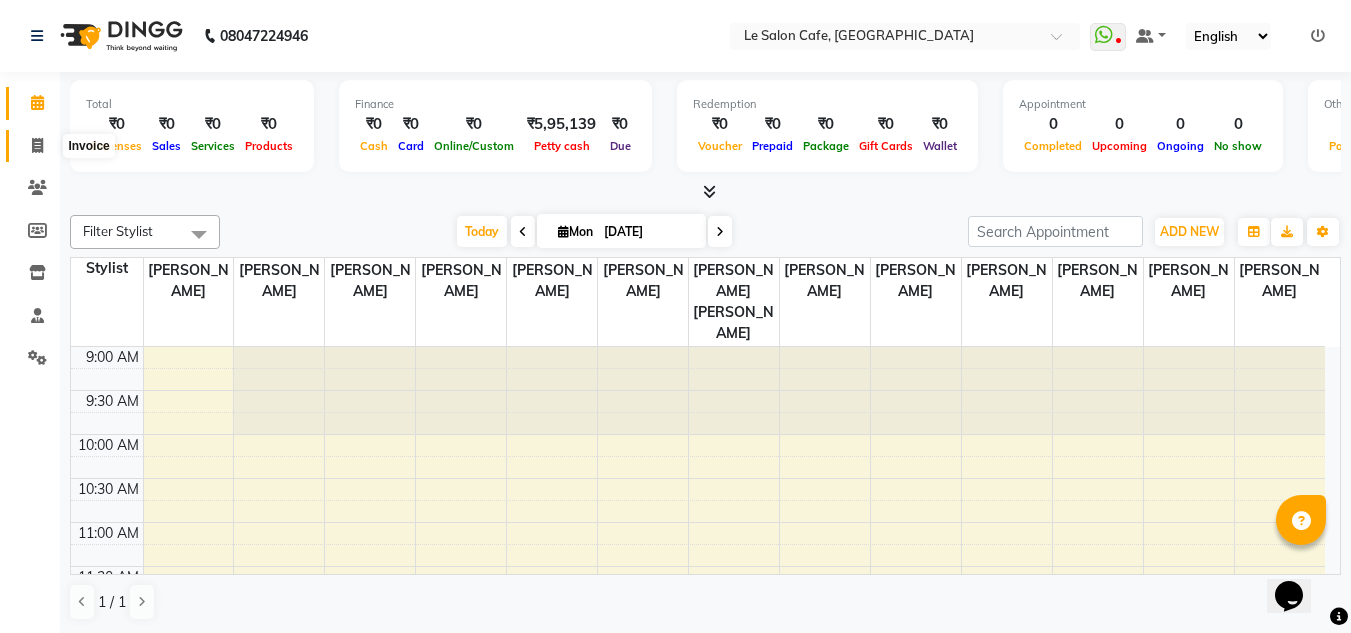 click 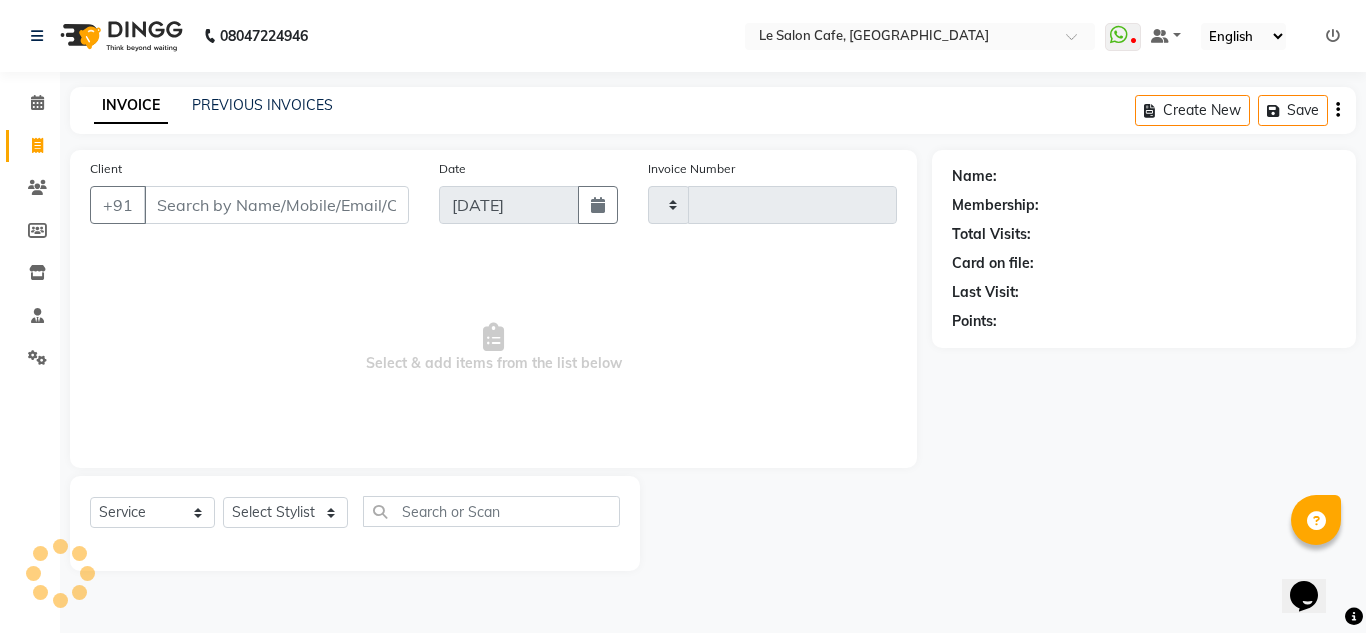 type on "1603" 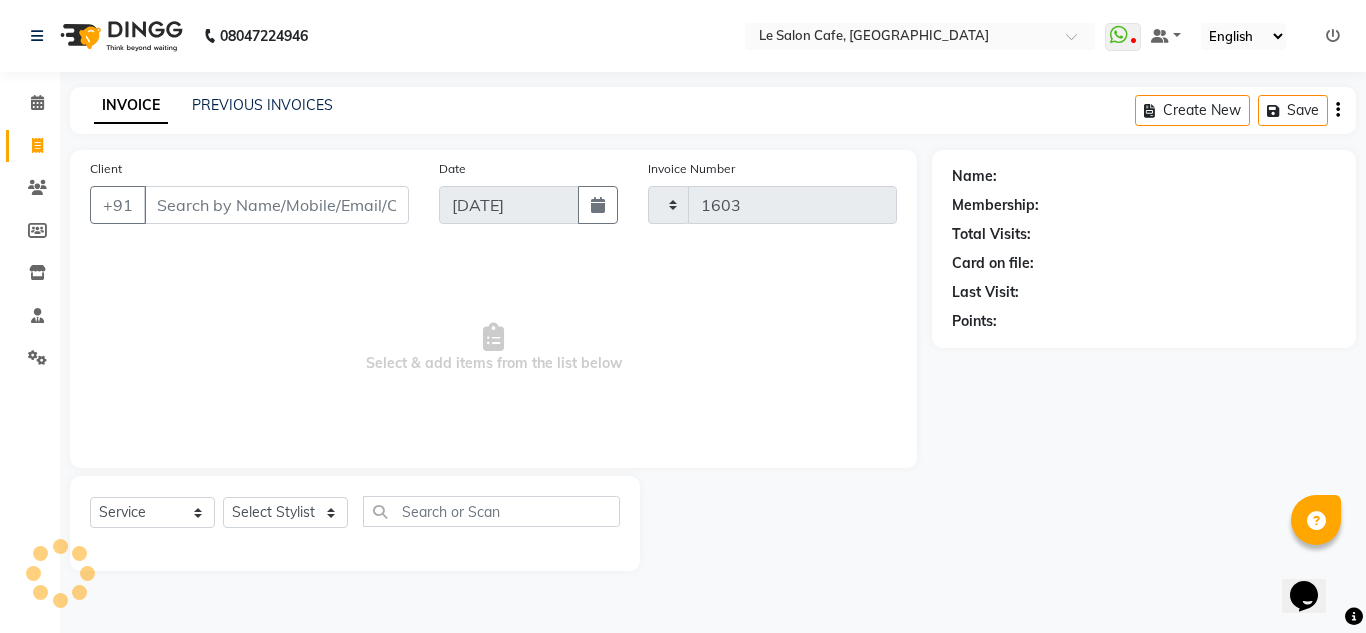select on "594" 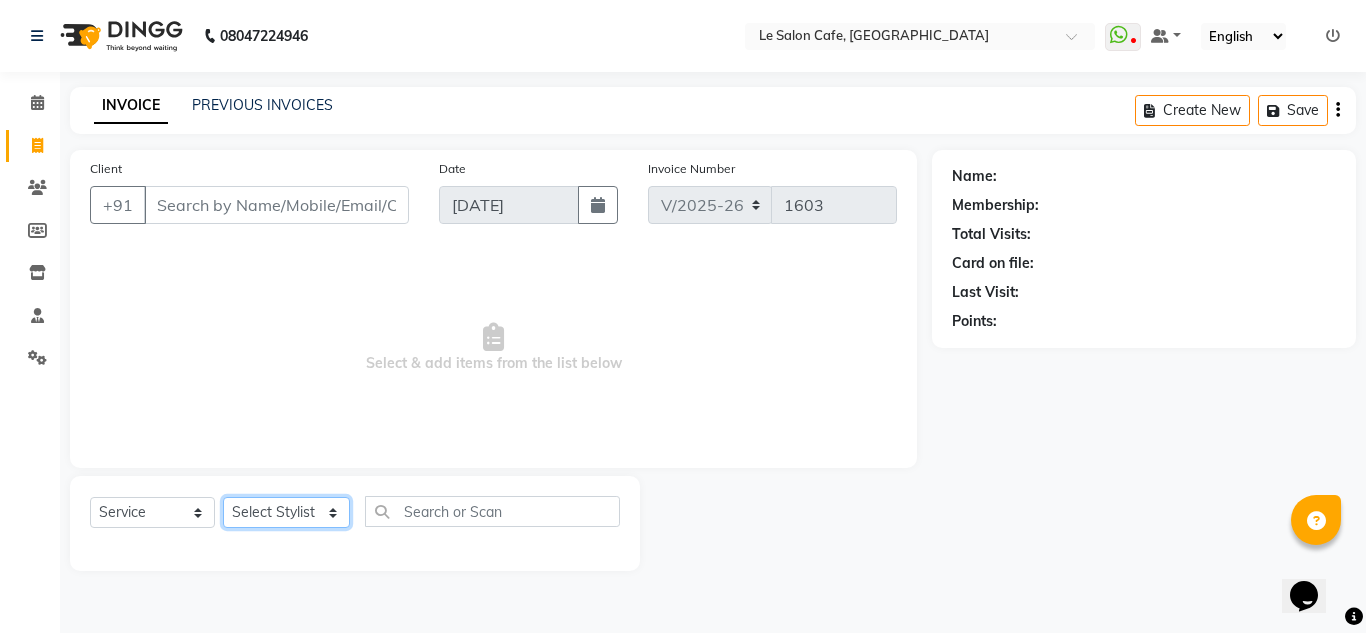 click on "Select Stylist [PERSON_NAME]  [PERSON_NAME]  [PERSON_NAME]  Front Desk  [PERSON_NAME]  [PERSON_NAME] [PERSON_NAME]  [PERSON_NAME]  [PERSON_NAME] [PERSON_NAME]  [PERSON_NAME] [PERSON_NAME] [PERSON_NAME] [PERSON_NAME]" 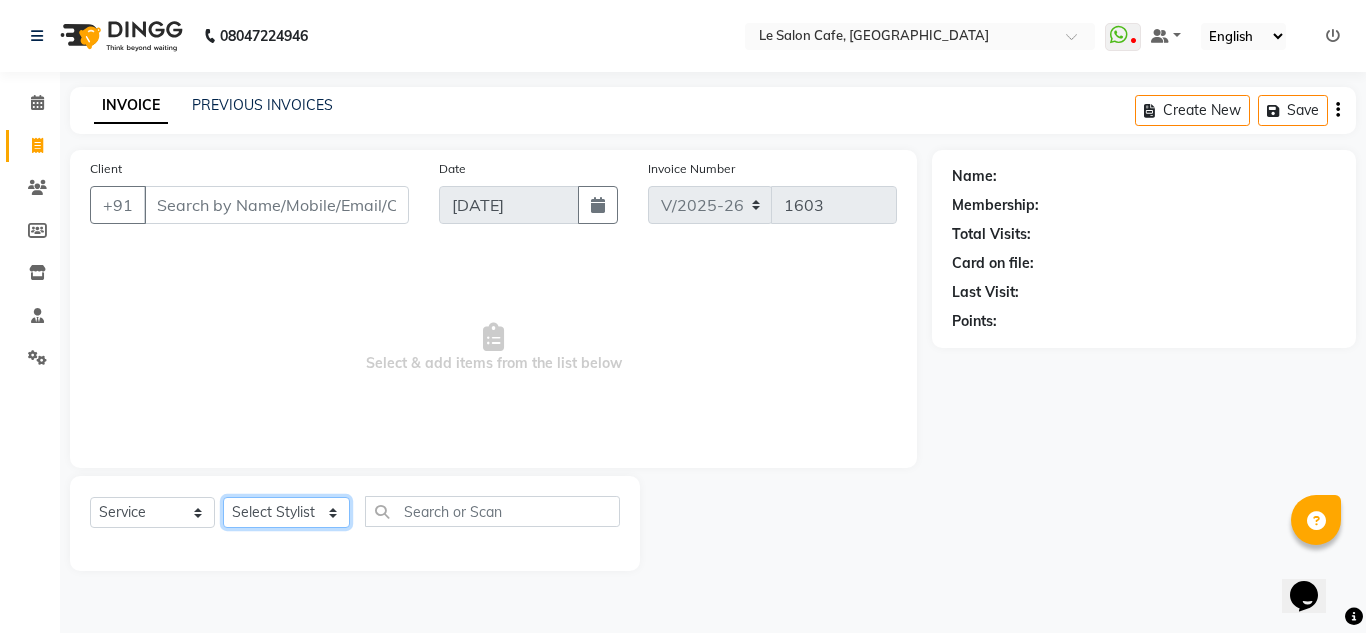 select on "63472" 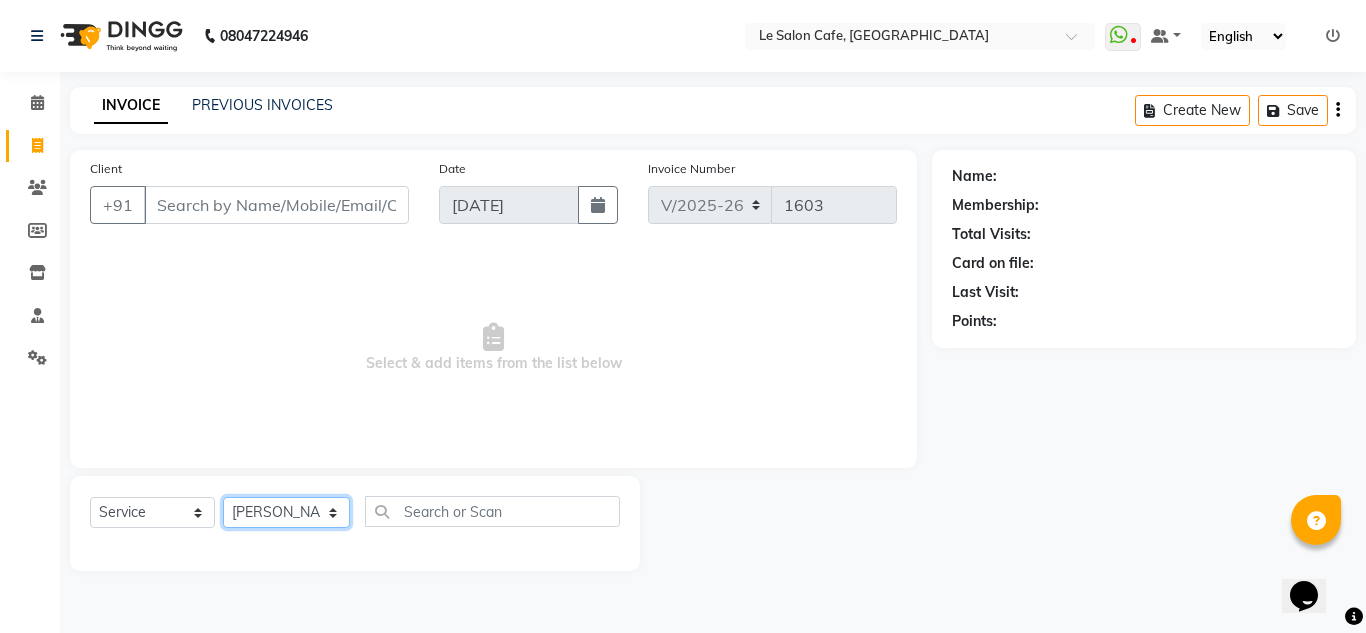 click on "Select Stylist [PERSON_NAME]  [PERSON_NAME]  [PERSON_NAME]  Front Desk  [PERSON_NAME]  [PERSON_NAME] [PERSON_NAME]  [PERSON_NAME]  [PERSON_NAME] [PERSON_NAME]  [PERSON_NAME] [PERSON_NAME] [PERSON_NAME] [PERSON_NAME]" 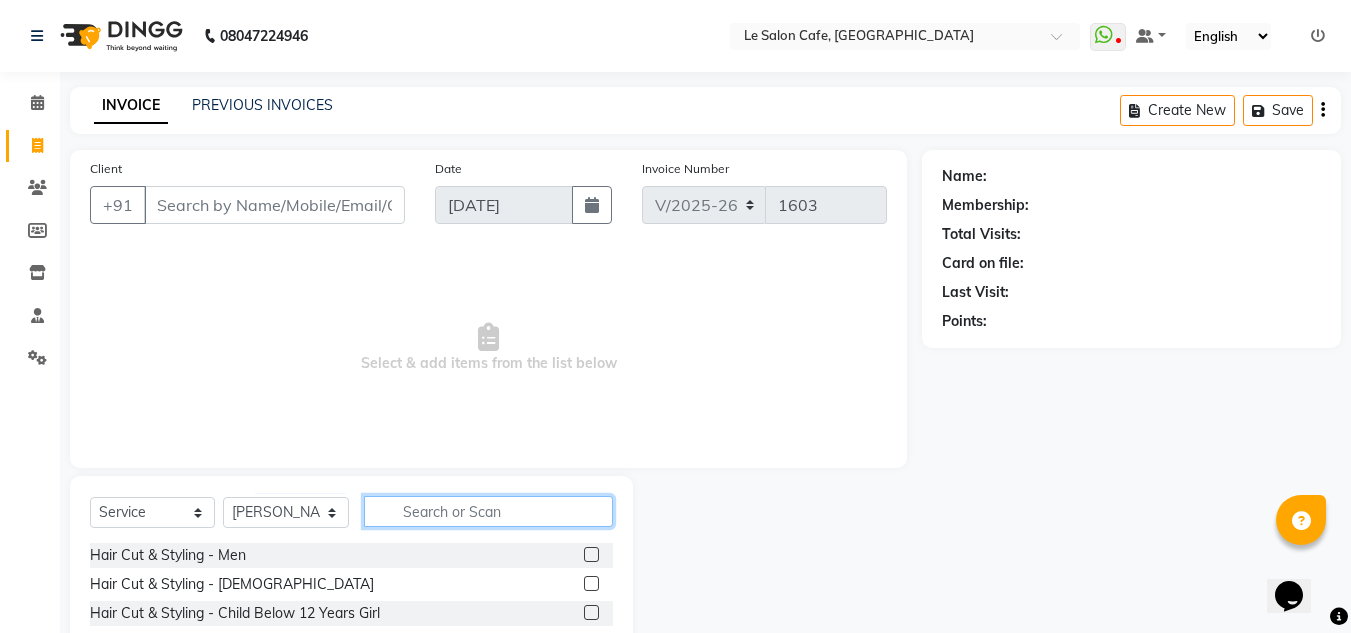 click 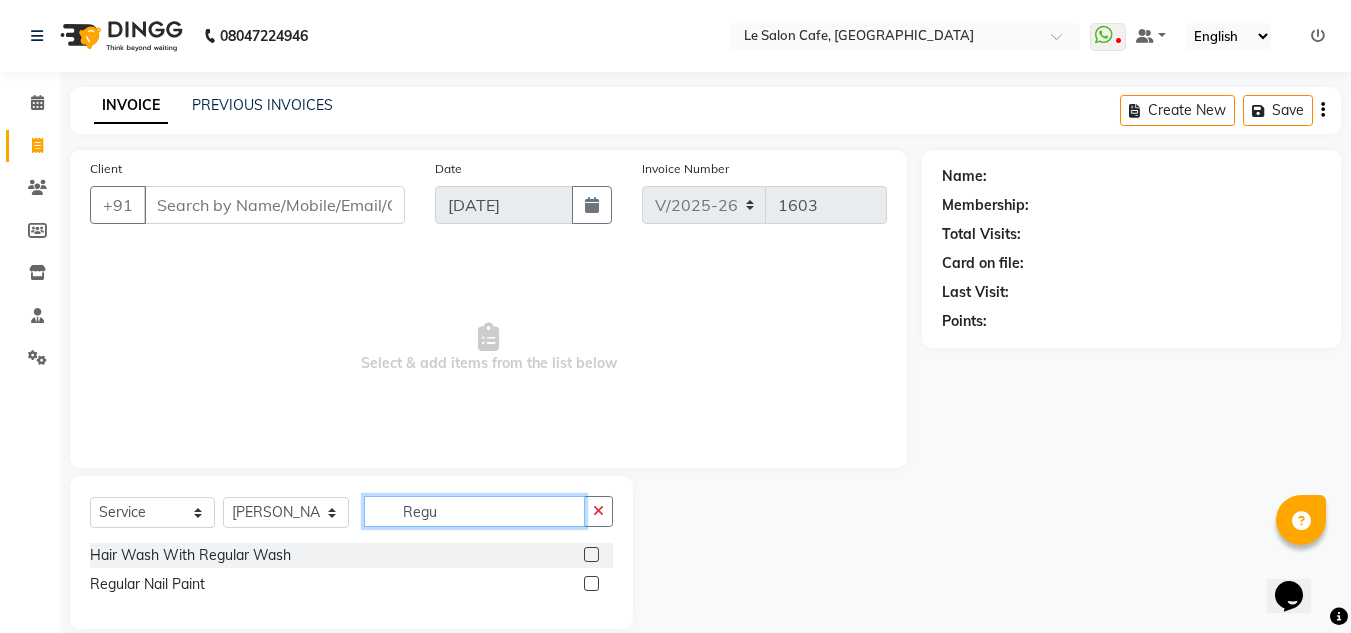 type on "Regu" 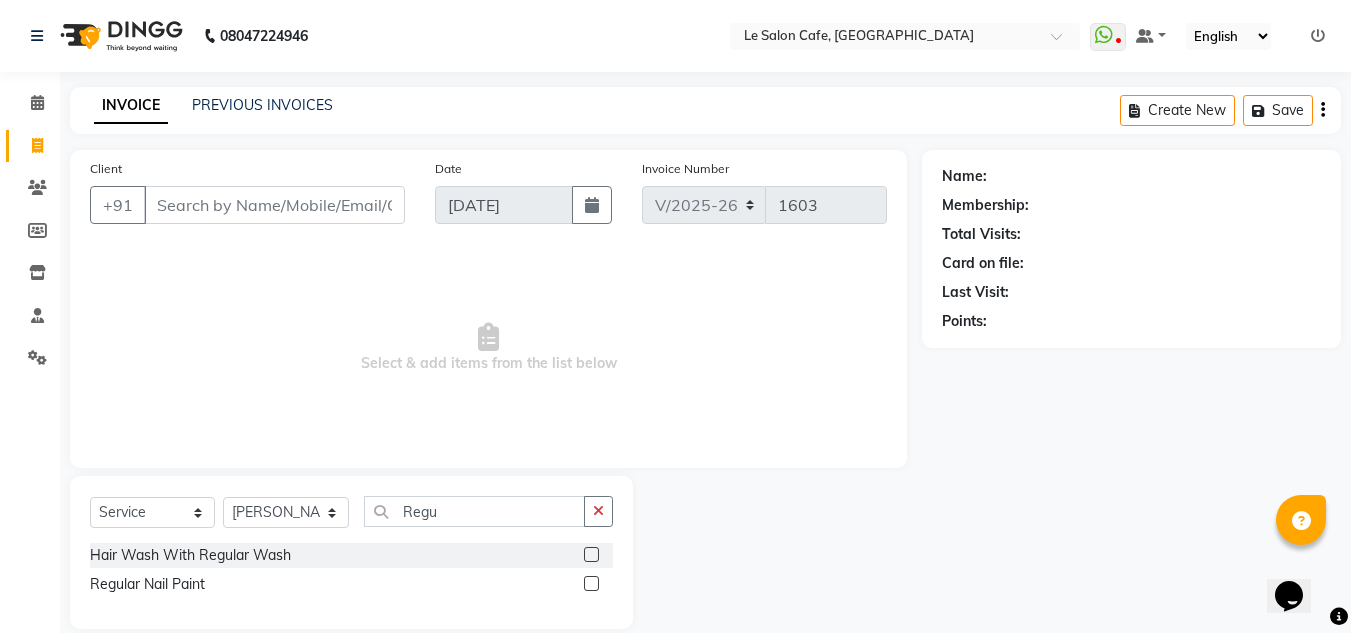 click 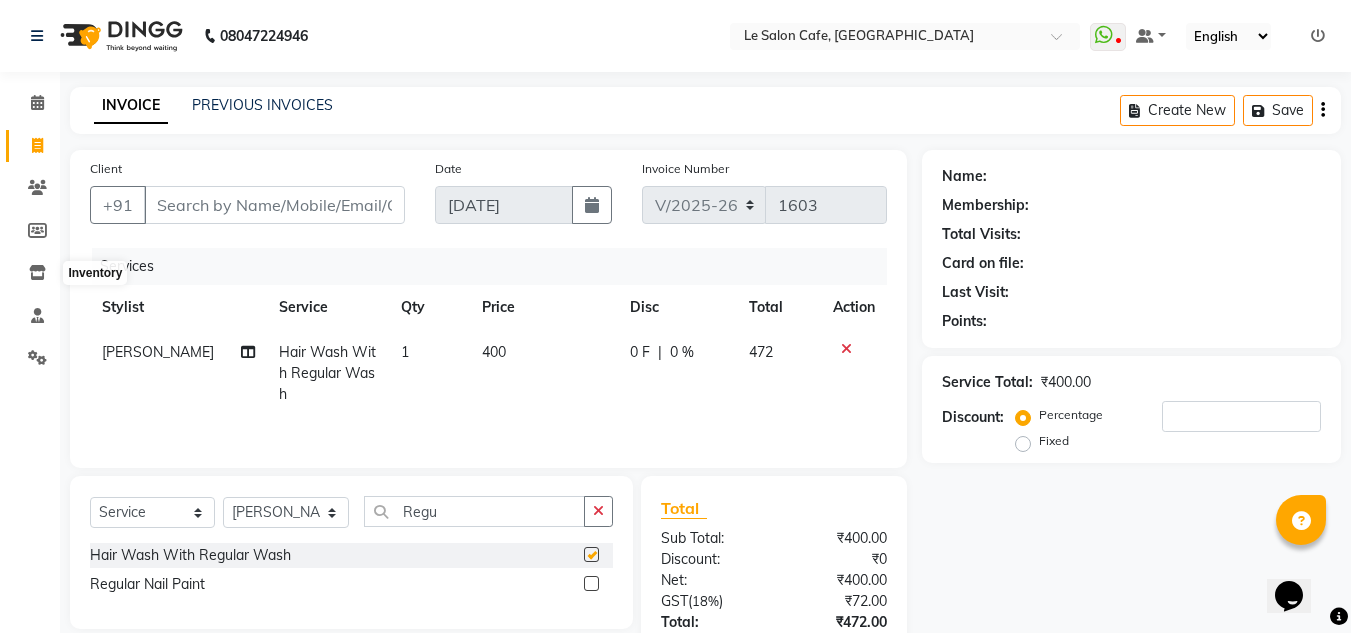 checkbox on "false" 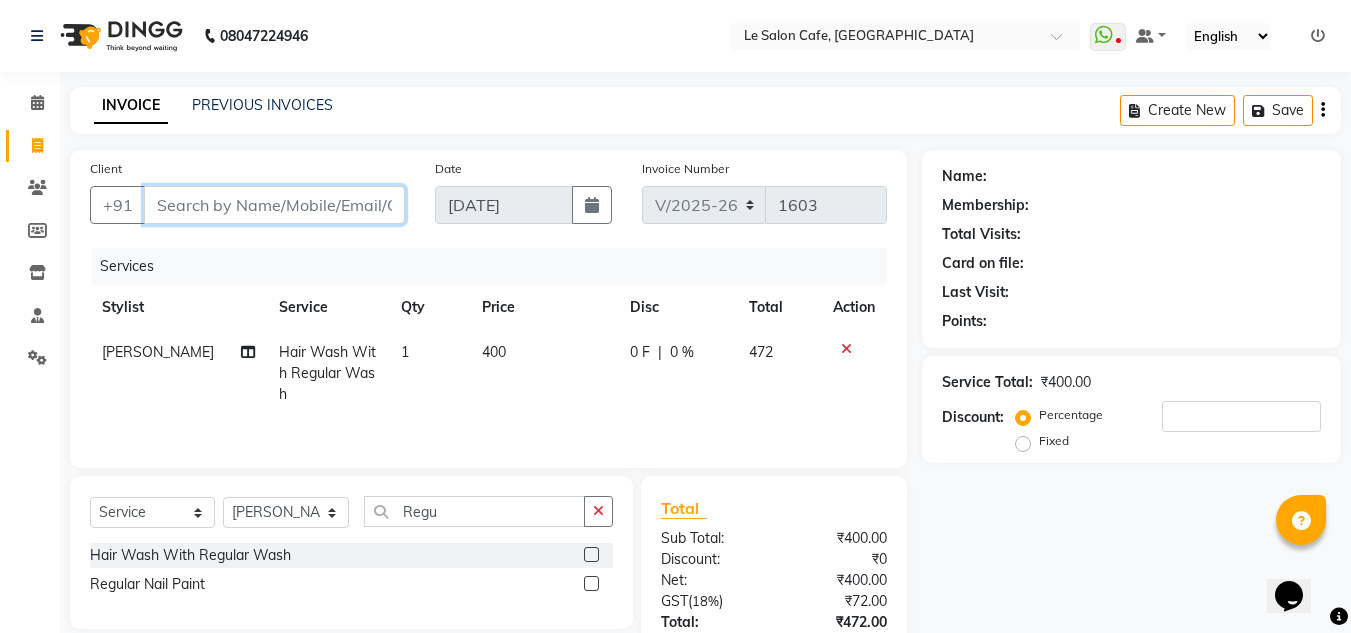 click on "Client" at bounding box center (274, 205) 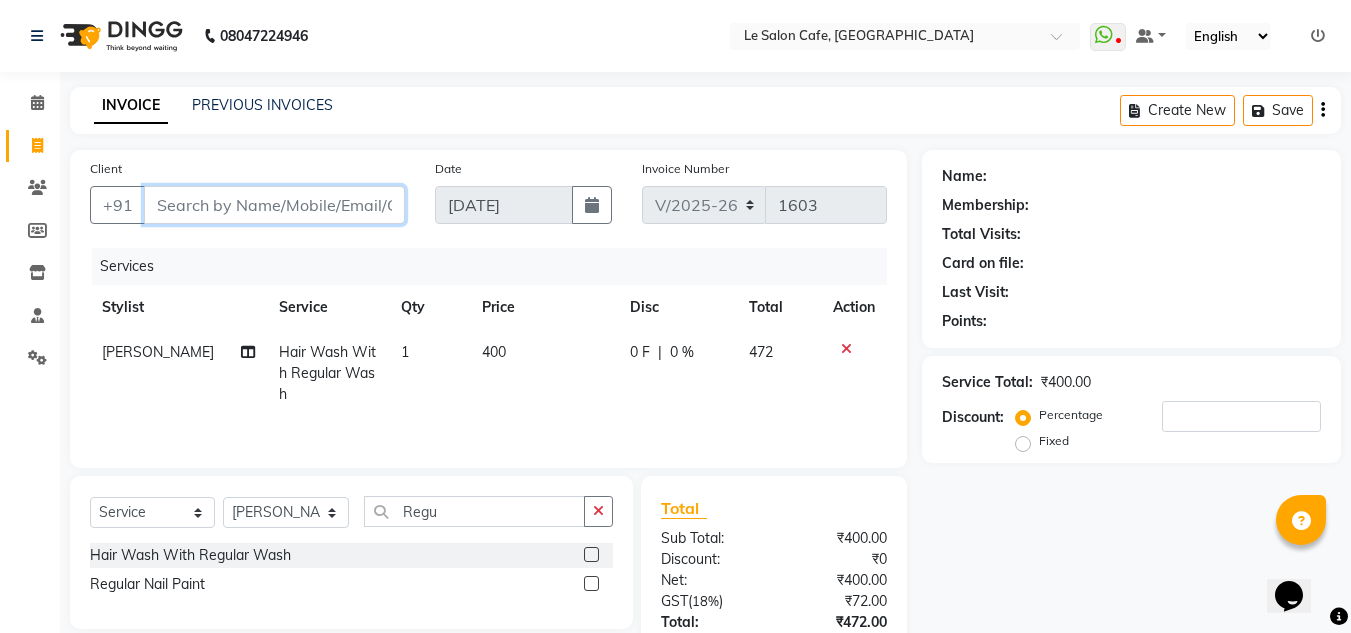type on "9" 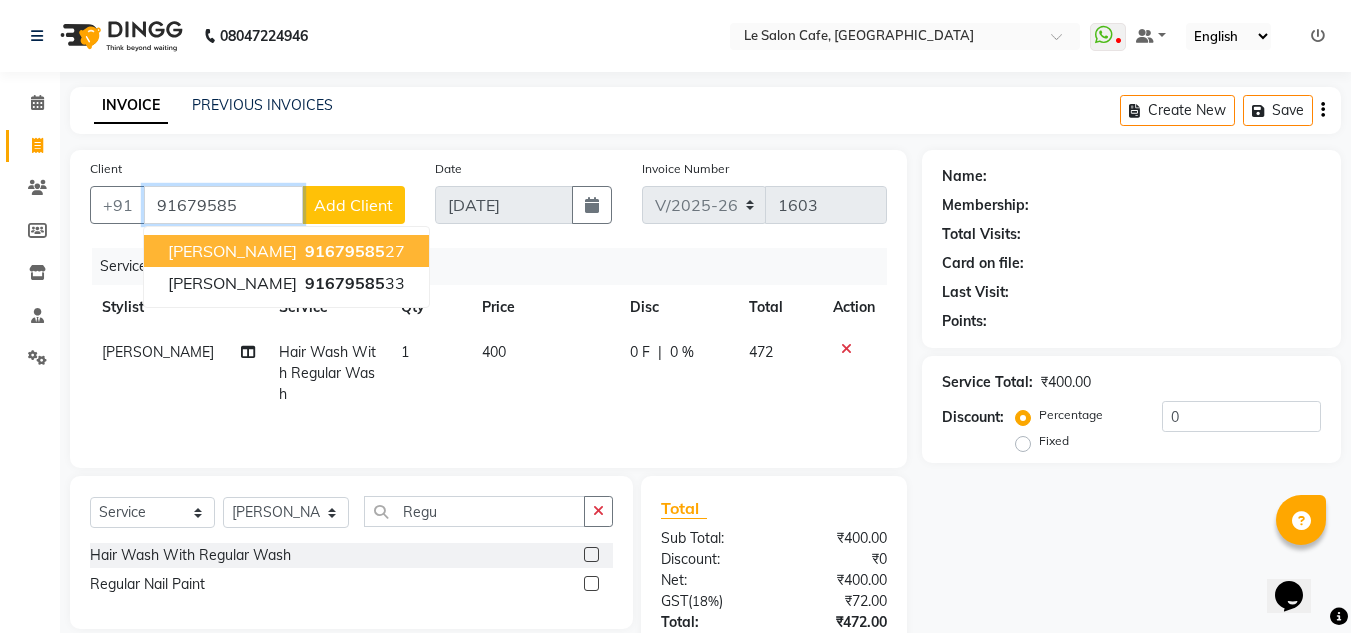 click on "91679585" at bounding box center (345, 251) 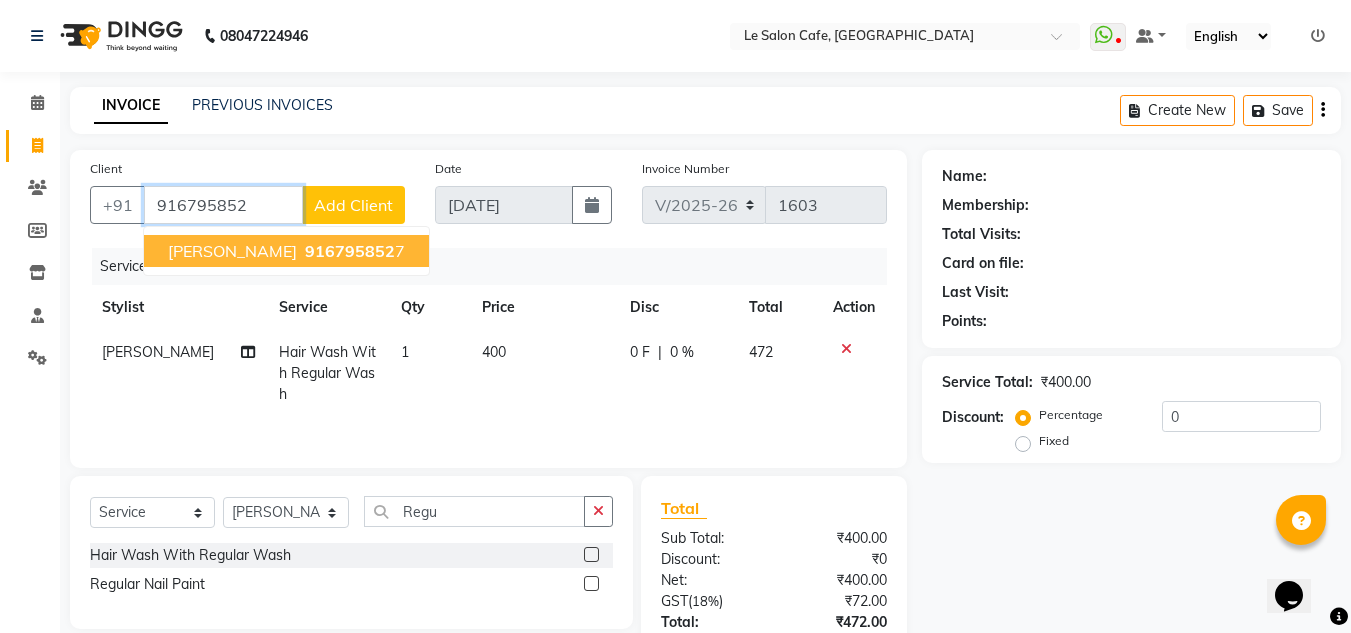 click on "916795852" at bounding box center (350, 251) 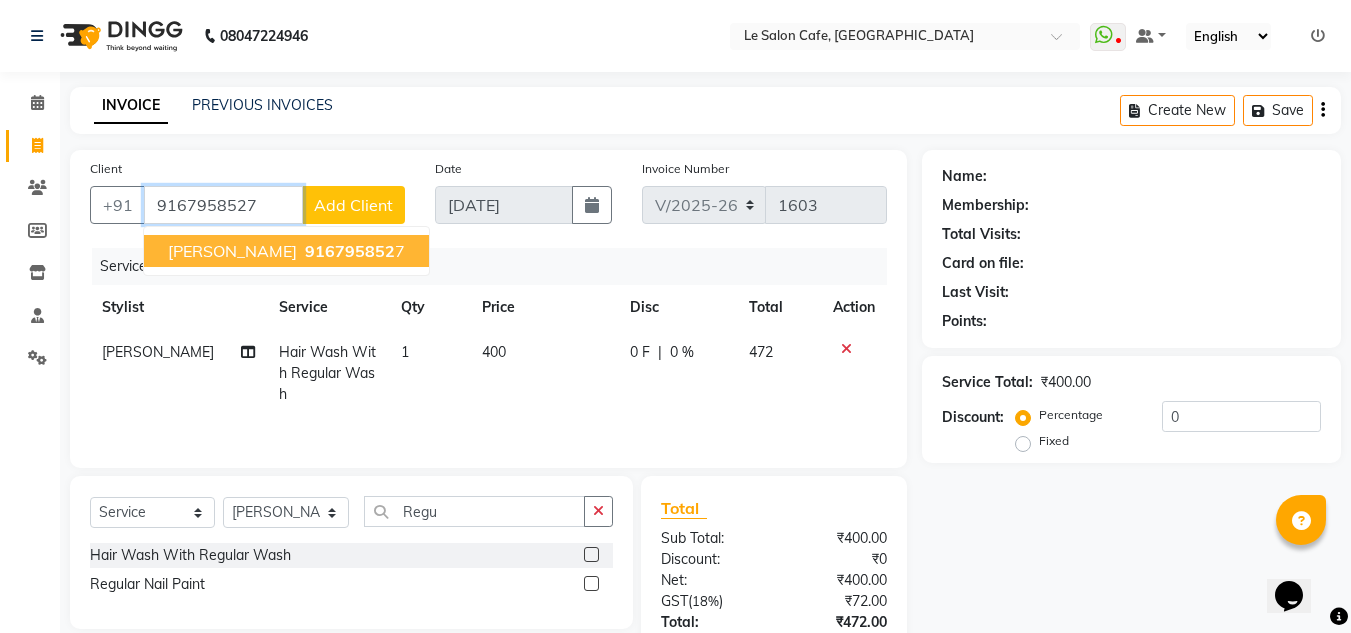 type on "9167958527" 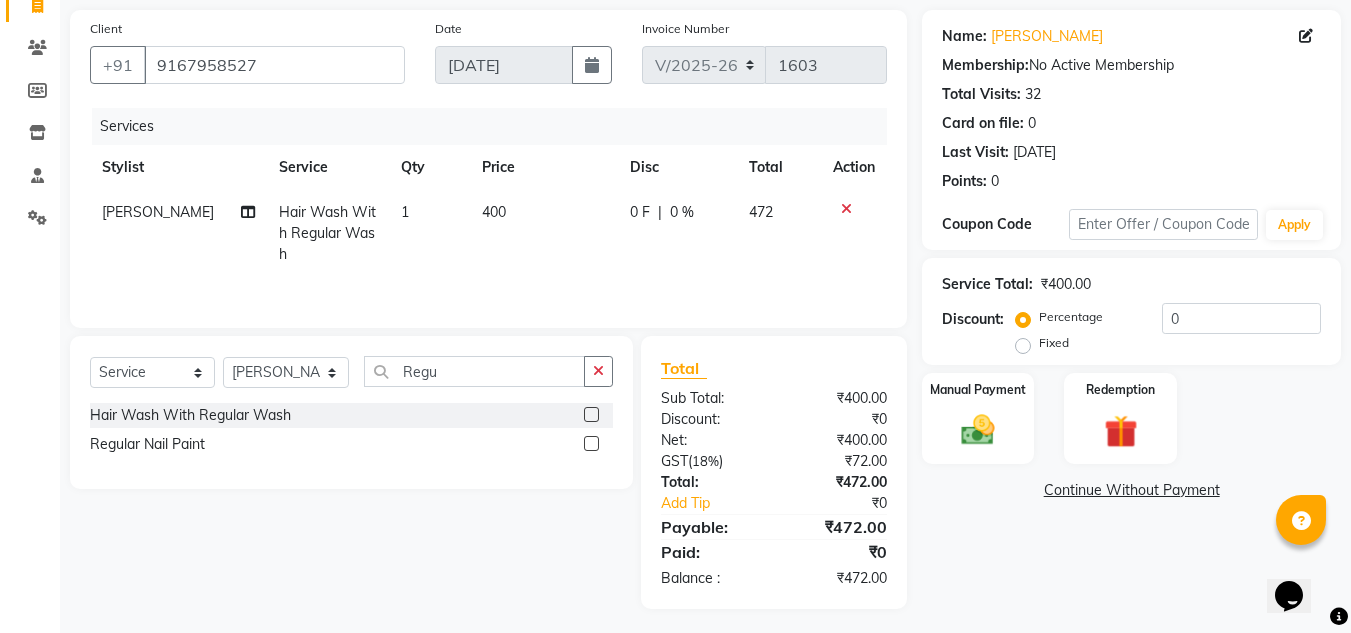 scroll, scrollTop: 146, scrollLeft: 0, axis: vertical 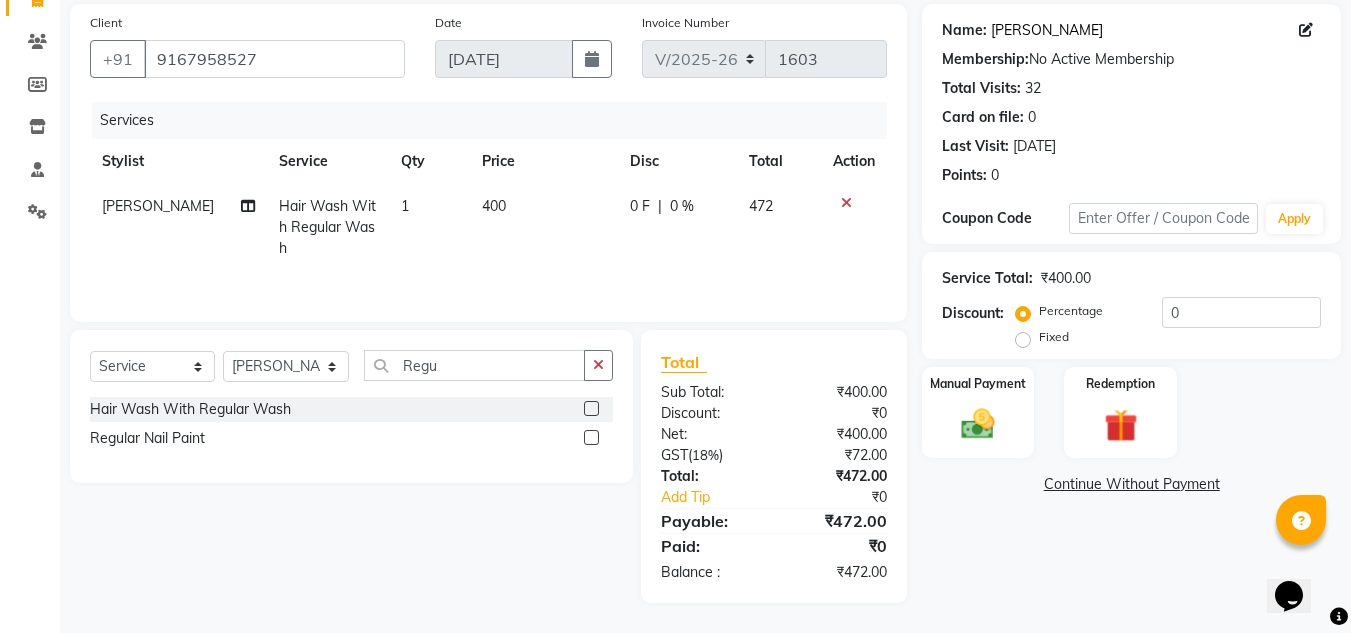 click on "[PERSON_NAME]" 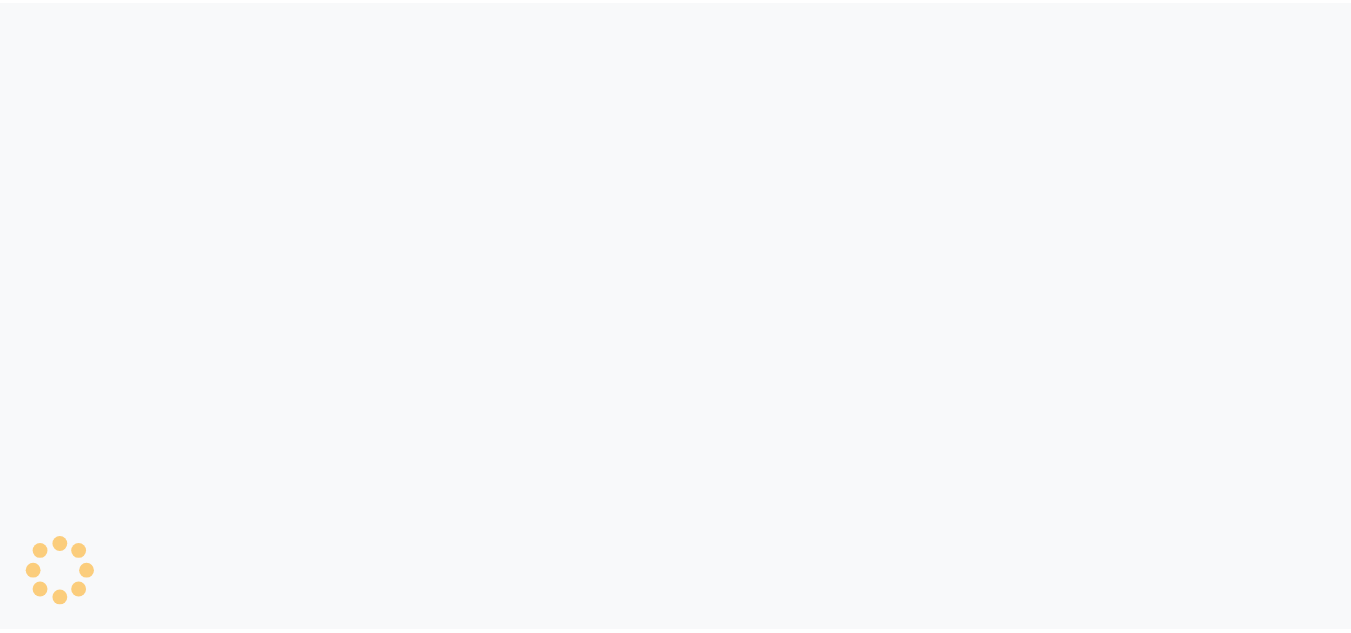 scroll, scrollTop: 0, scrollLeft: 0, axis: both 